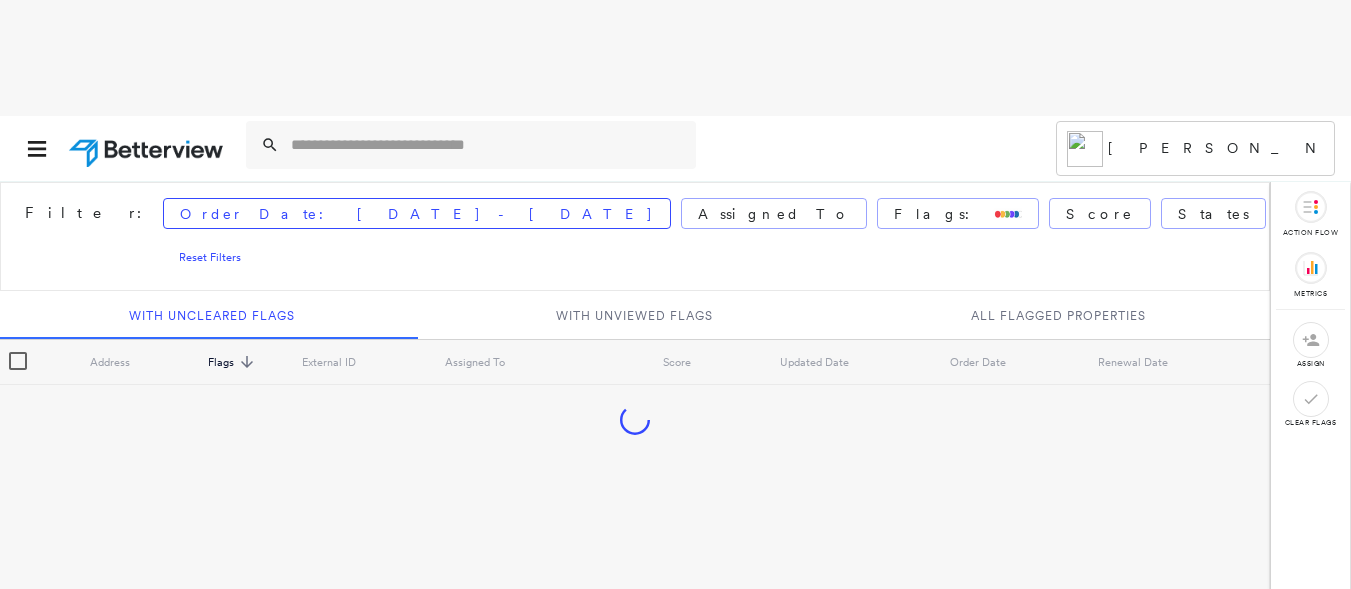 scroll, scrollTop: 0, scrollLeft: 0, axis: both 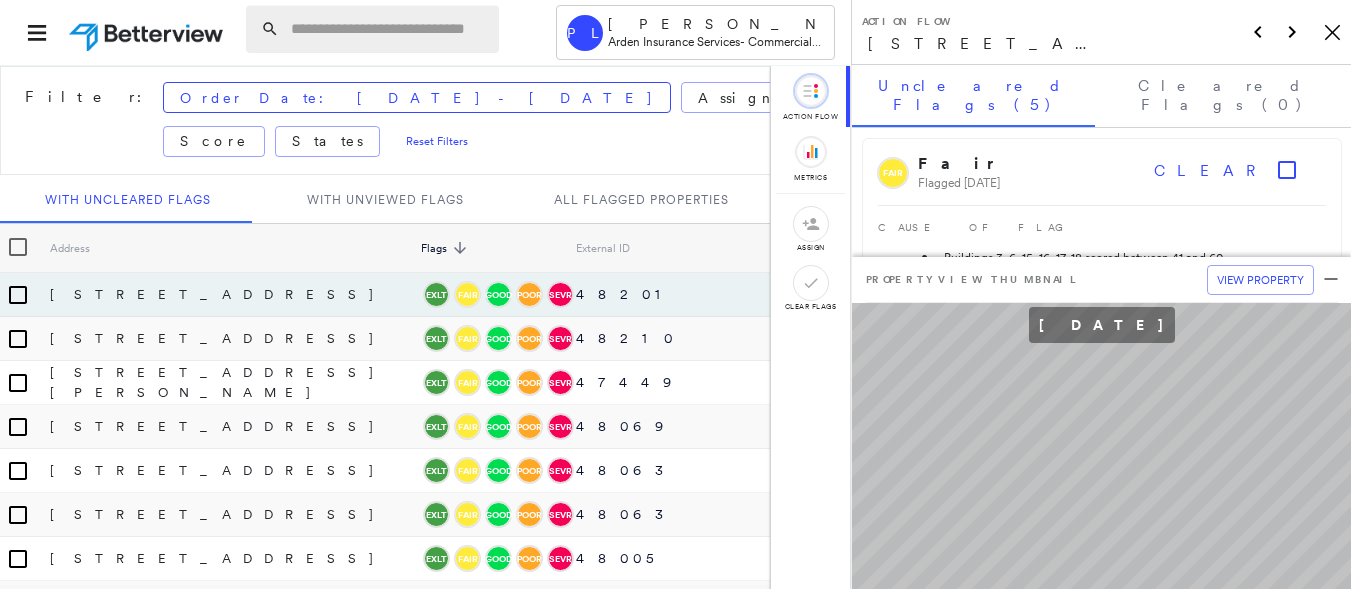 click at bounding box center (389, 29) 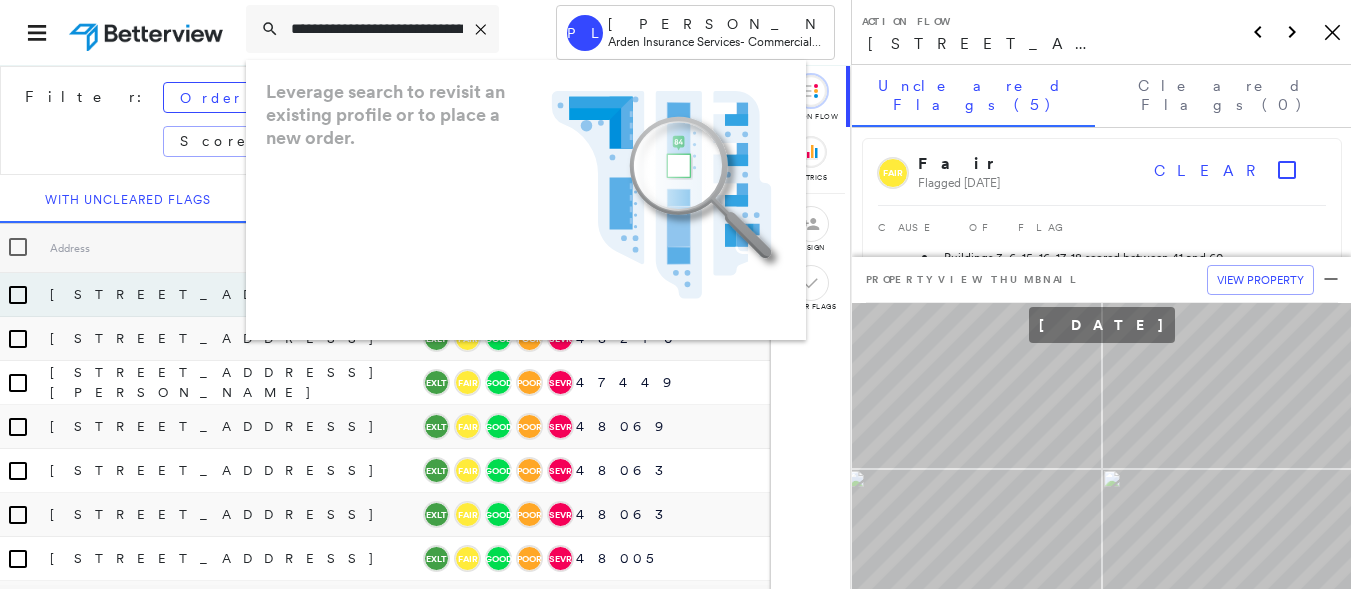 scroll, scrollTop: 0, scrollLeft: 96, axis: horizontal 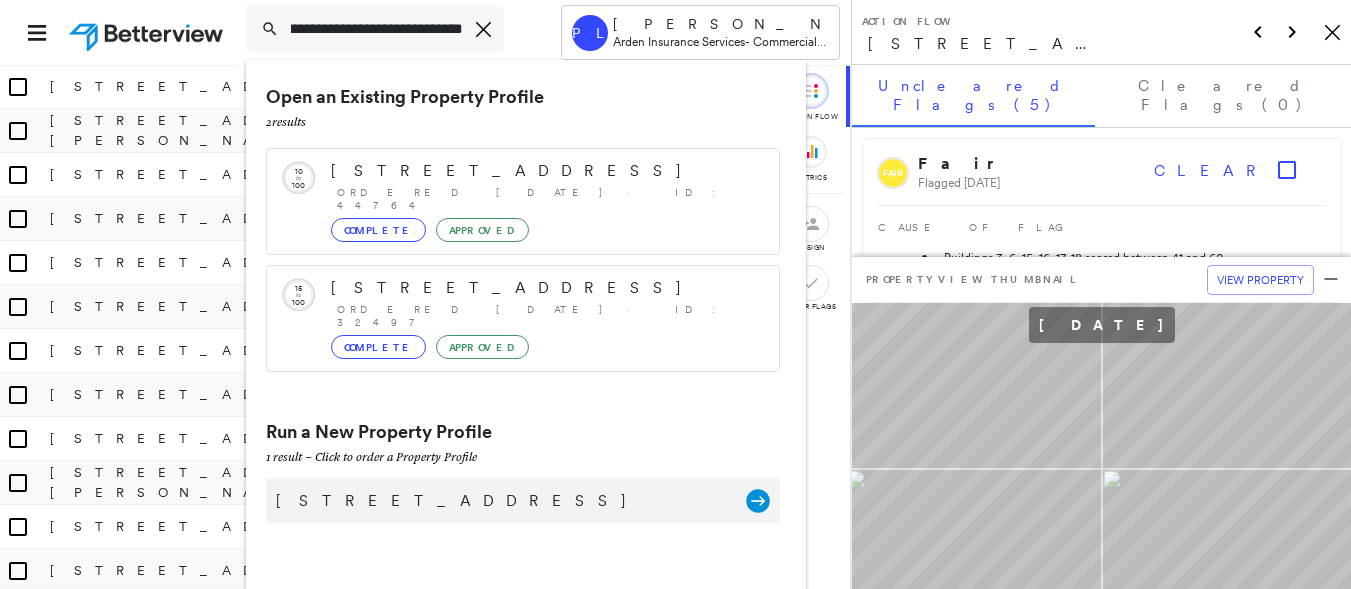type on "**********" 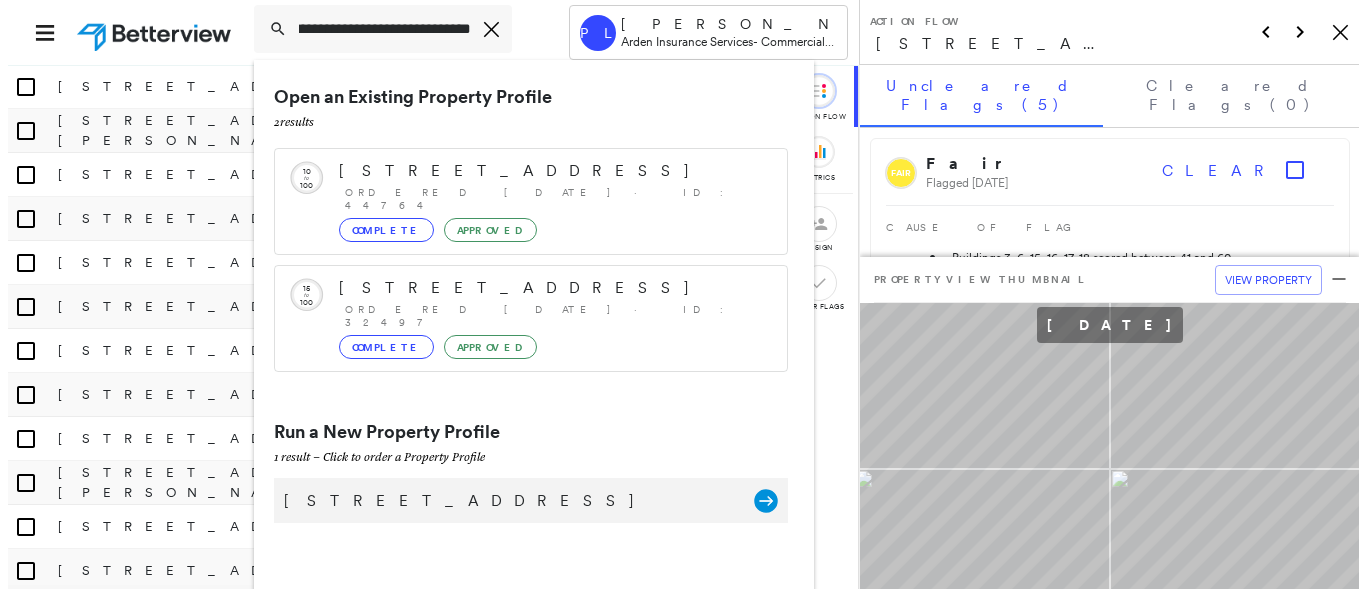 scroll, scrollTop: 0, scrollLeft: 0, axis: both 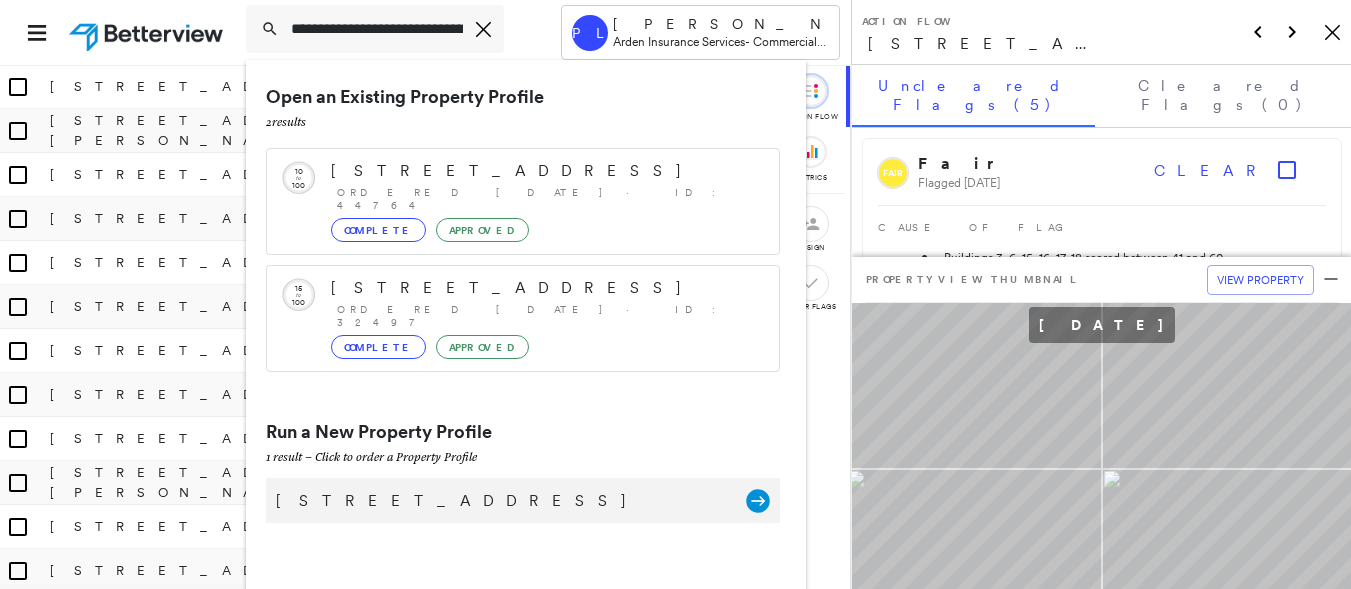 click on "[STREET_ADDRESS]" at bounding box center [501, 501] 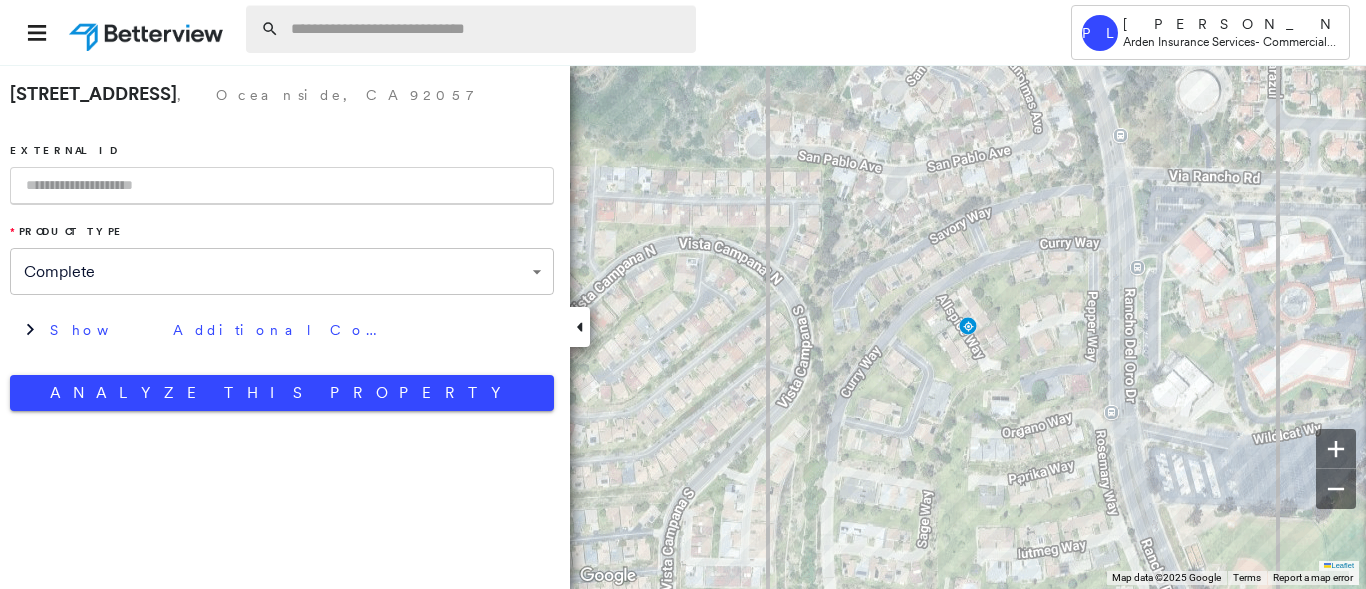 click at bounding box center [487, 29] 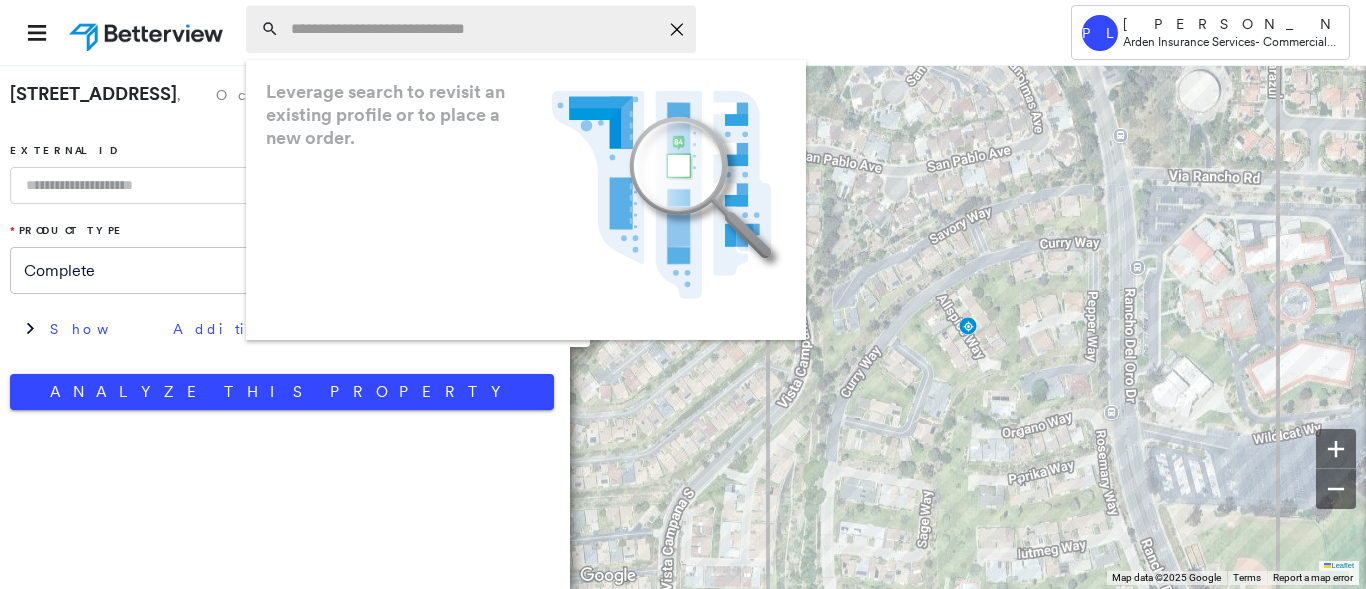 paste on "**********" 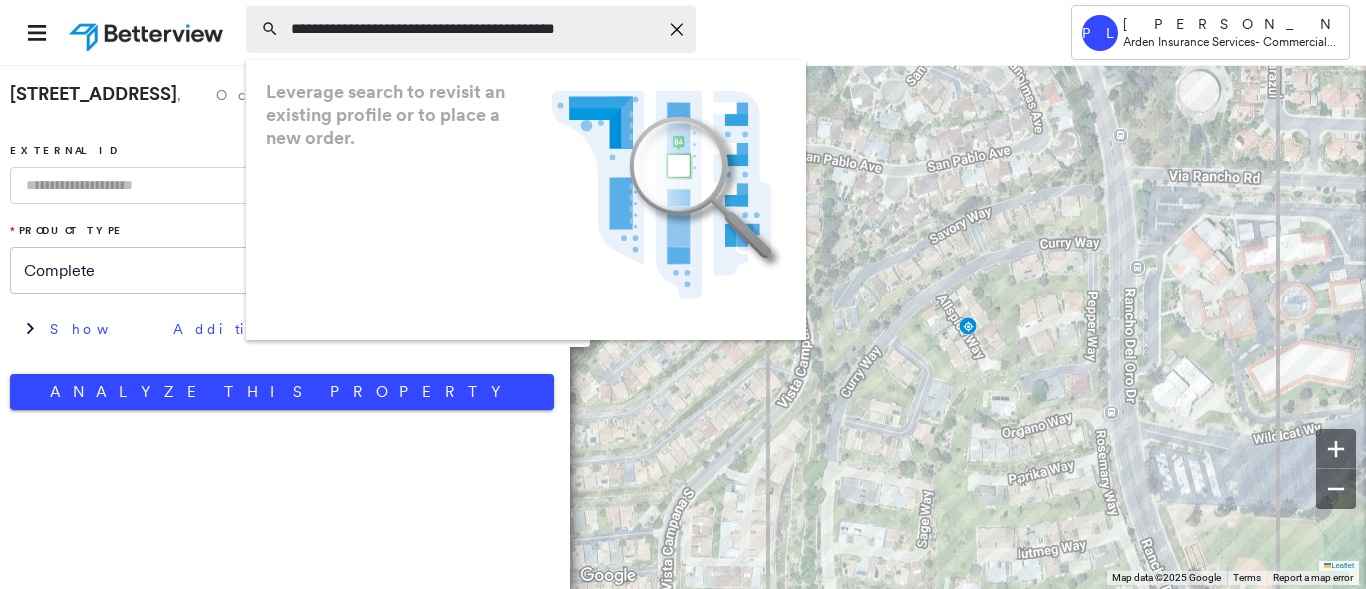 scroll, scrollTop: 0, scrollLeft: 8, axis: horizontal 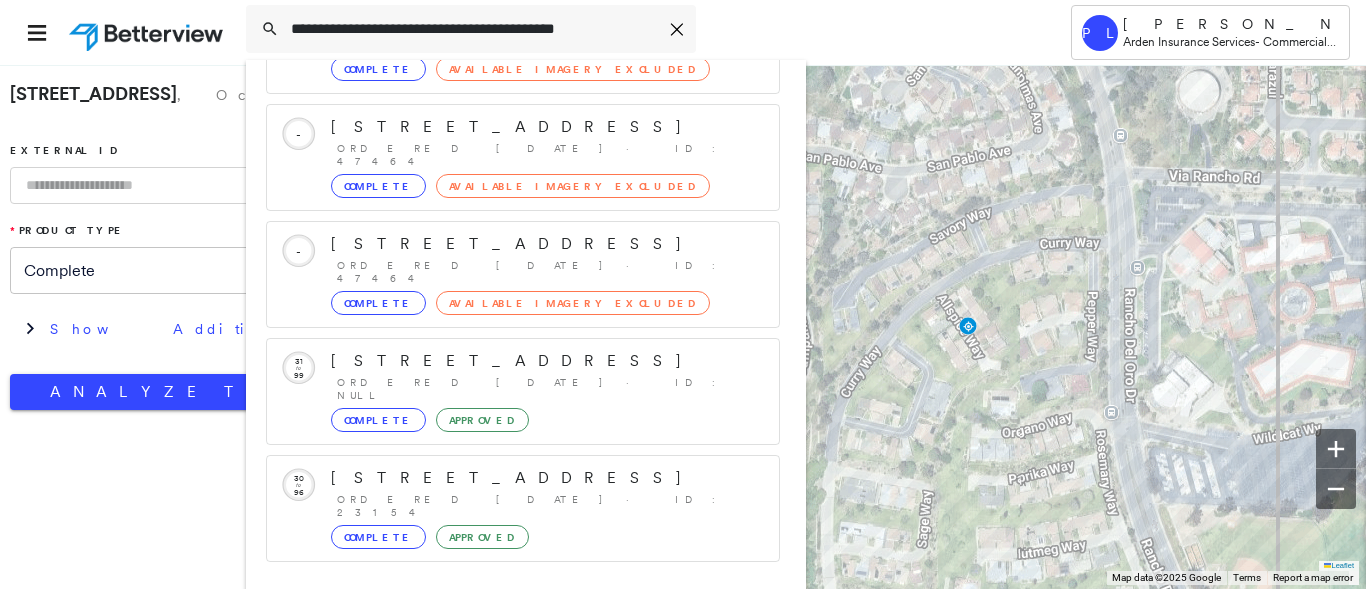 type on "**********" 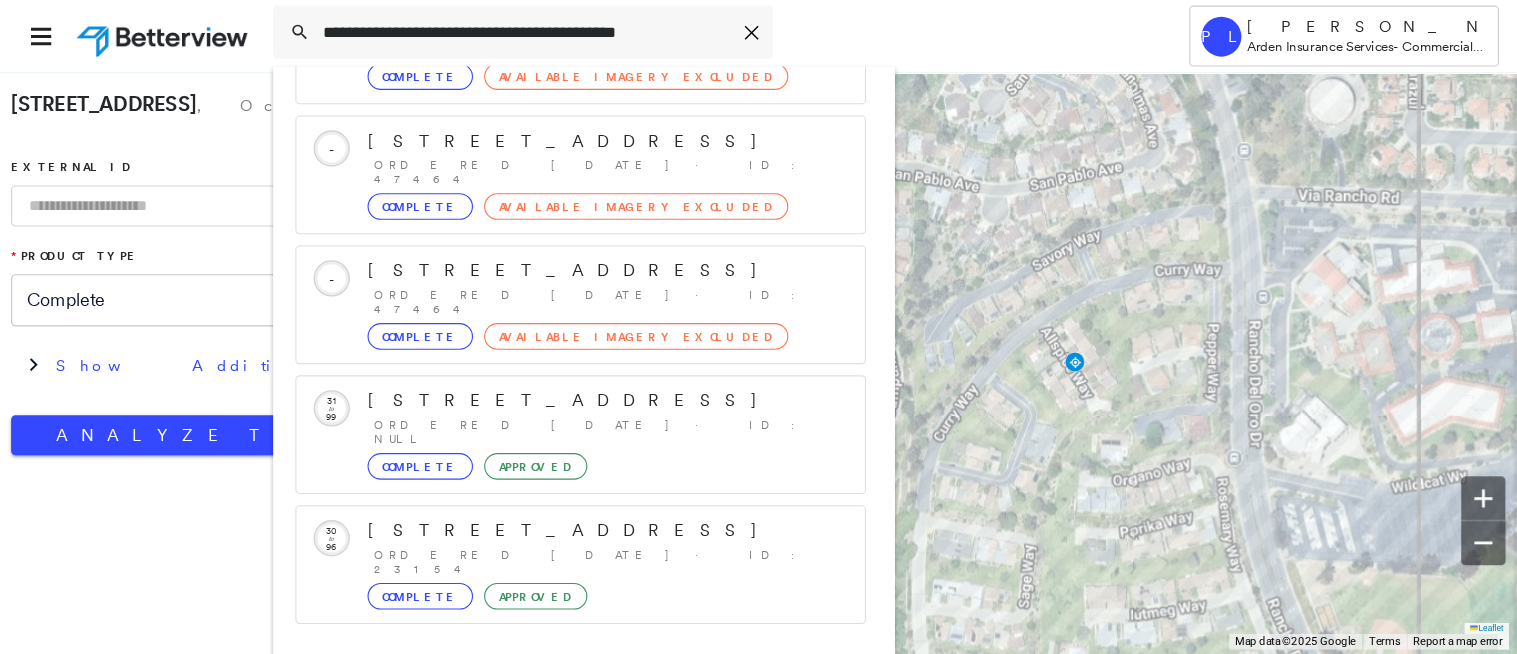 scroll, scrollTop: 0, scrollLeft: 0, axis: both 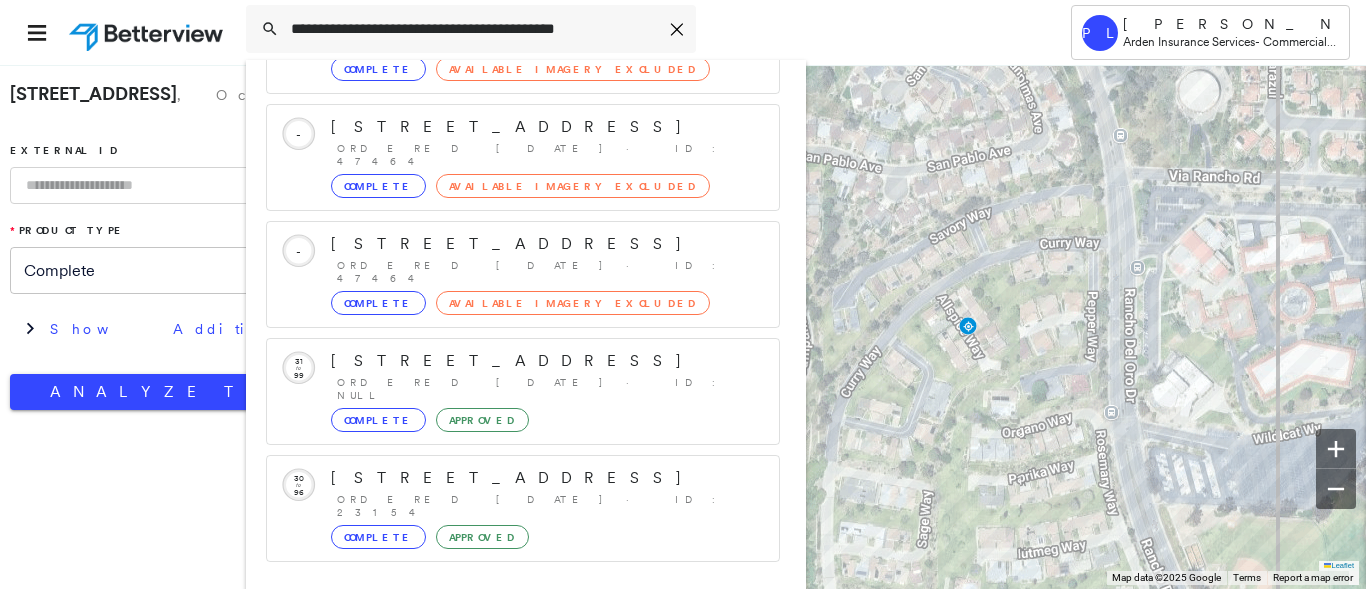 click on "Run a New Property Profile 1 result - Click to order a Property Profile" at bounding box center (523, 634) 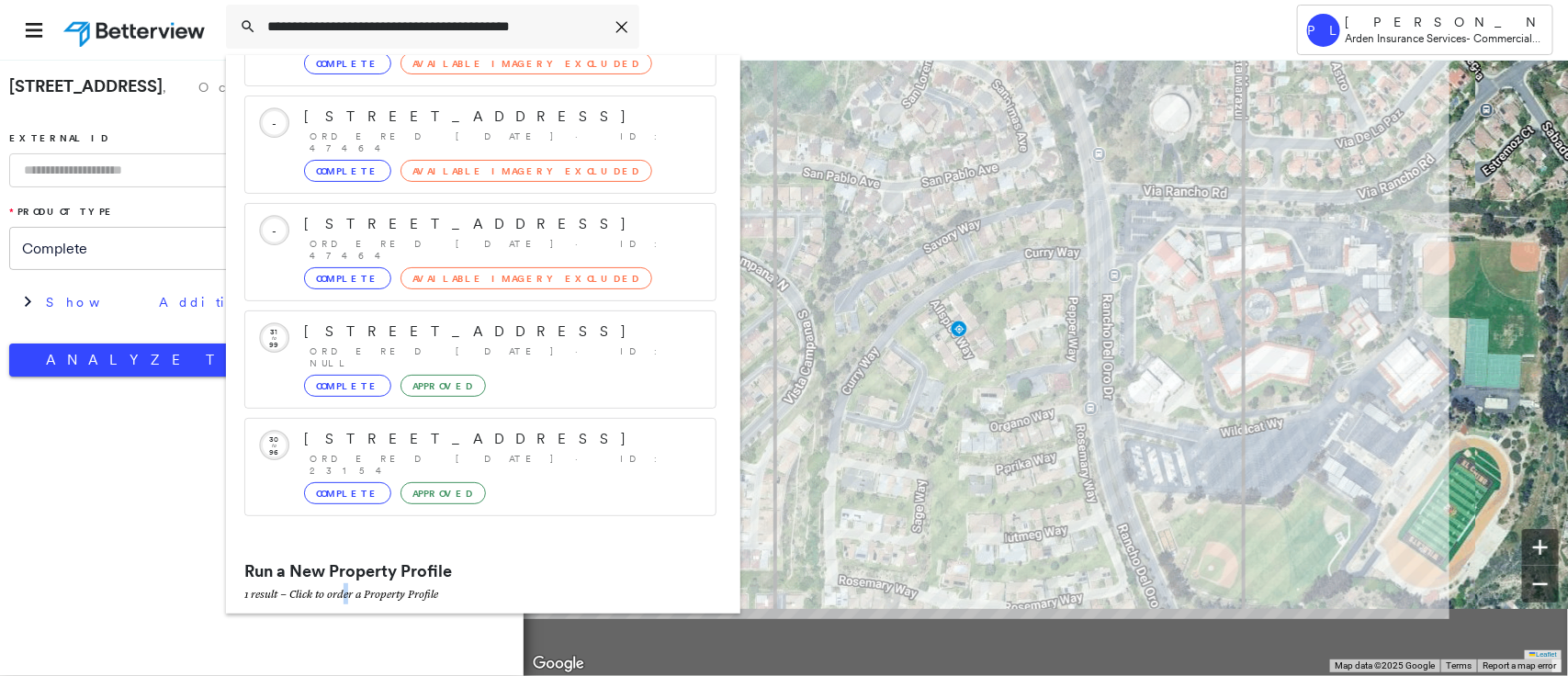 scroll, scrollTop: 148, scrollLeft: 0, axis: vertical 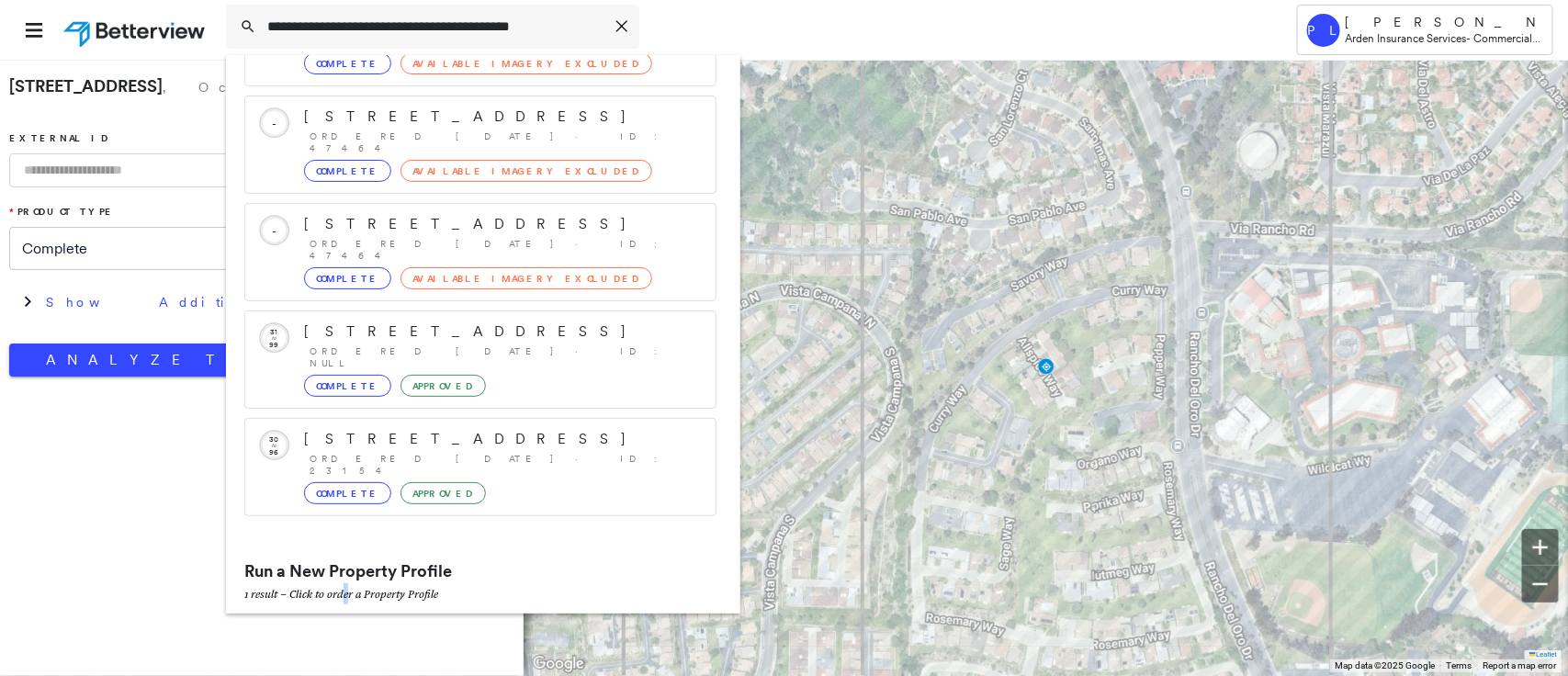 drag, startPoint x: 1150, startPoint y: 1, endPoint x: 521, endPoint y: 580, distance: 854.9164 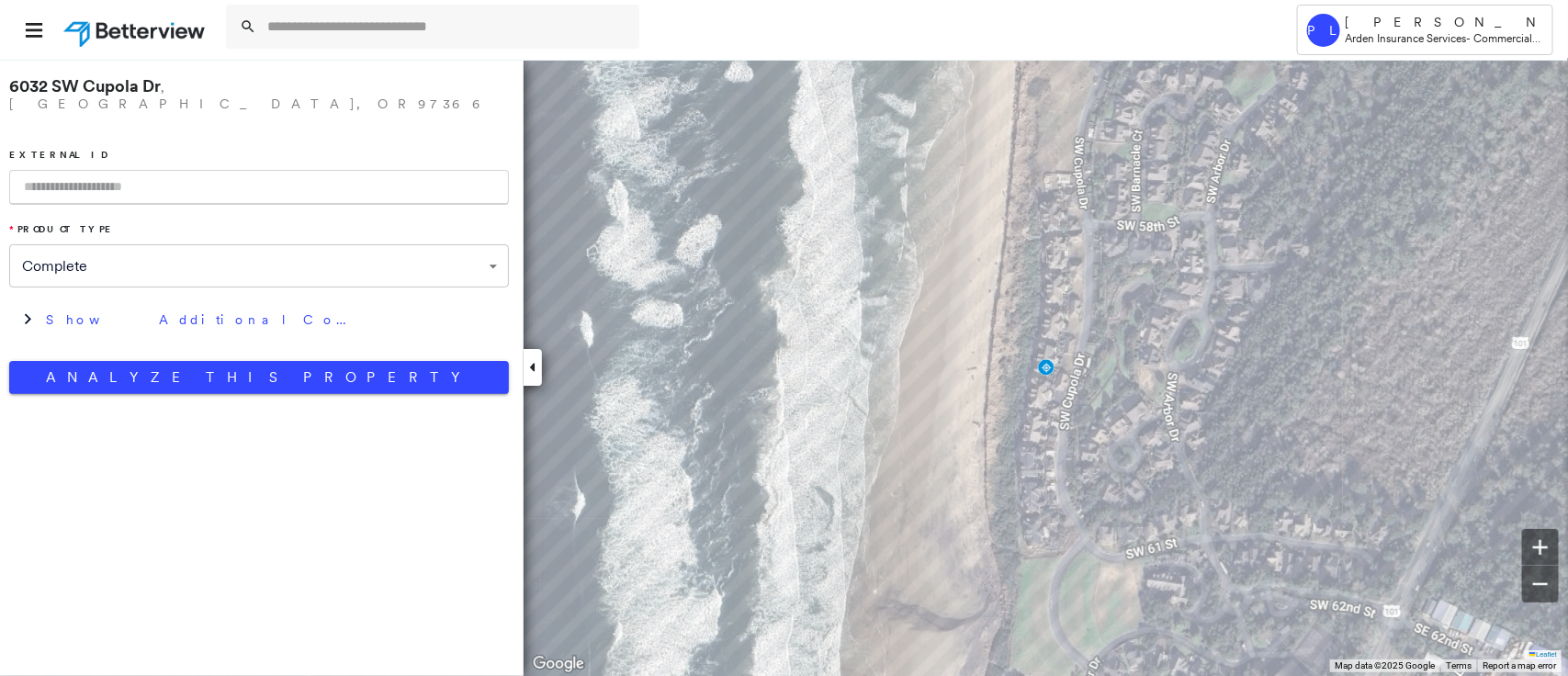 click at bounding box center [259, 187] 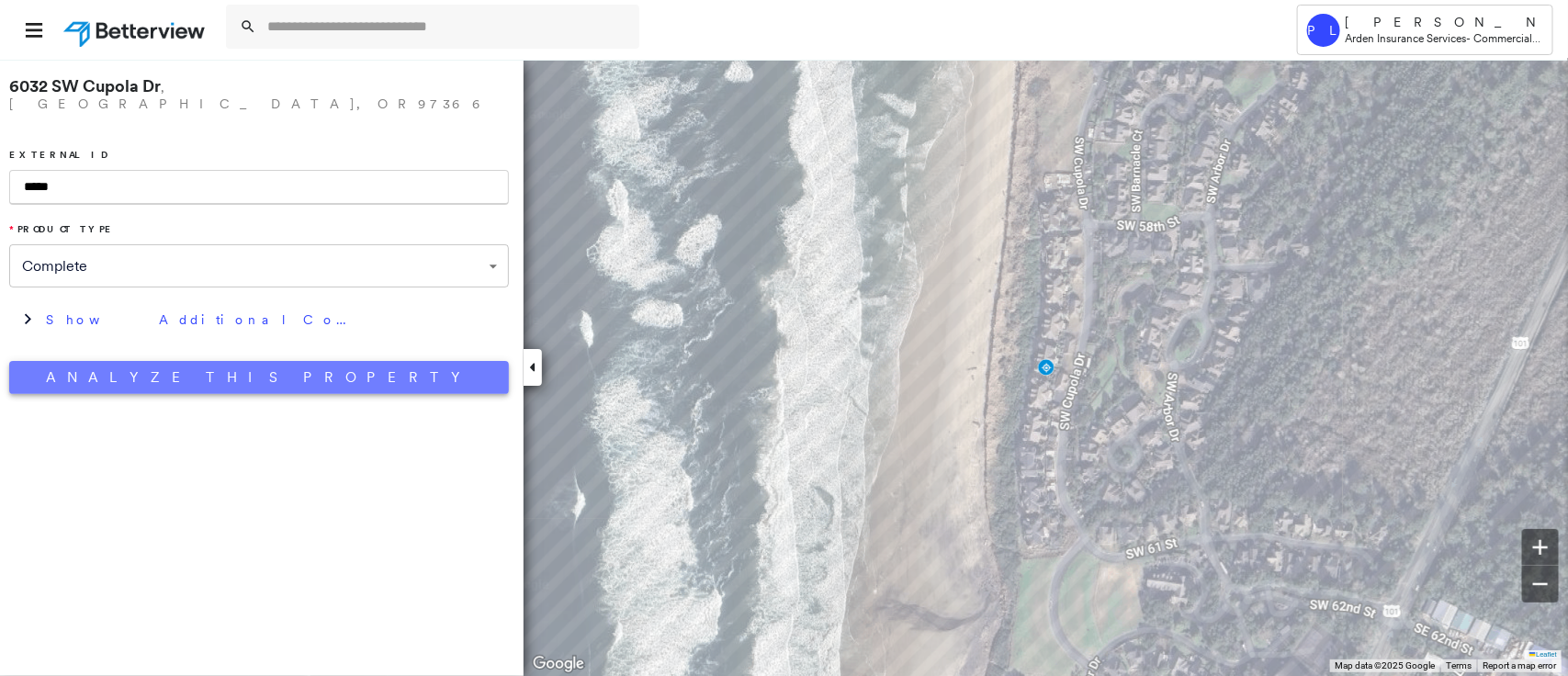type on "*****" 